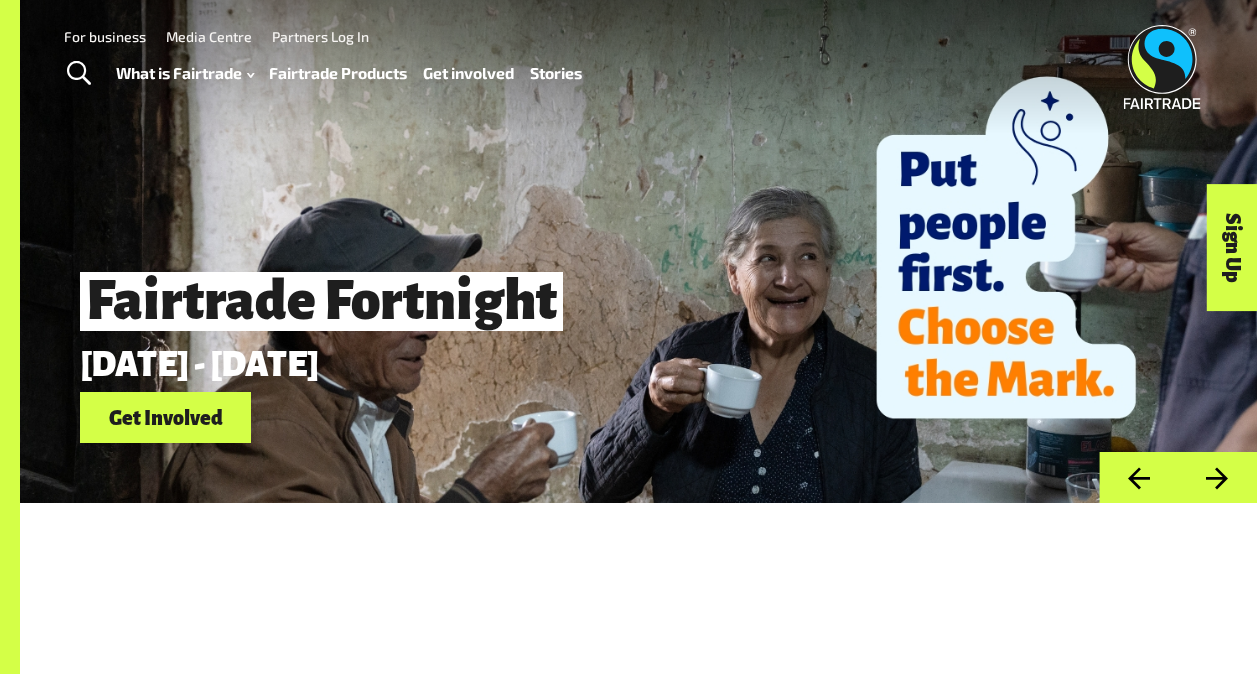 scroll, scrollTop: 0, scrollLeft: 0, axis: both 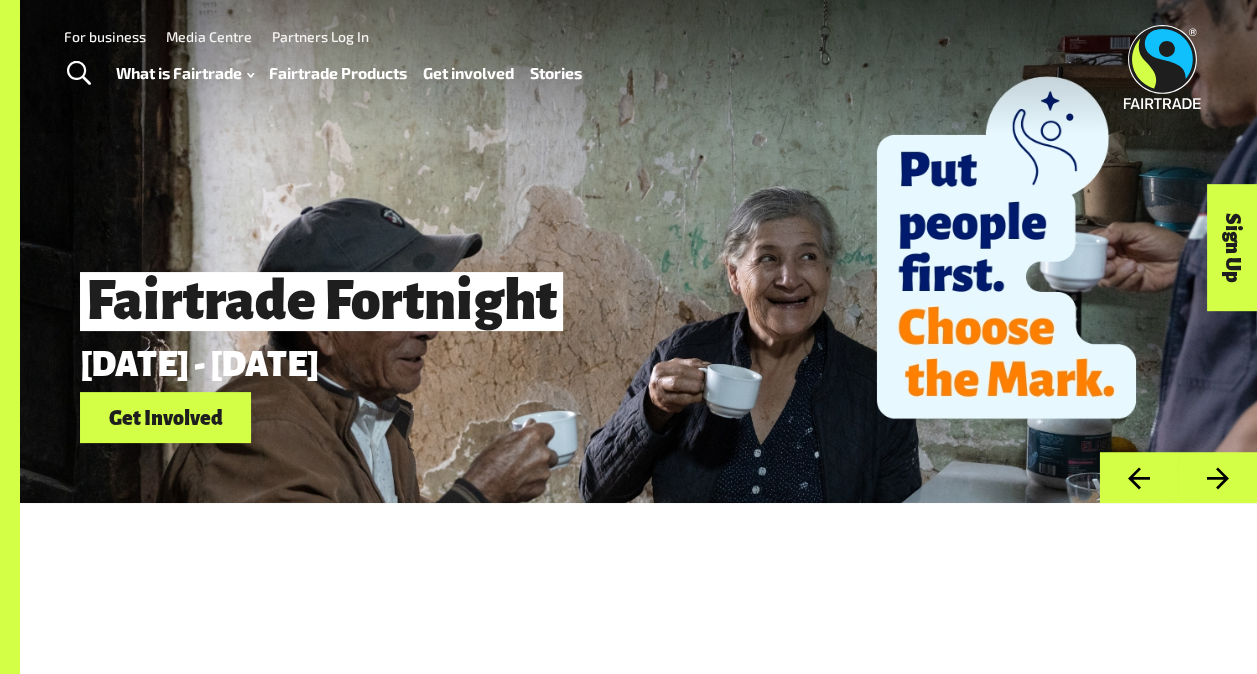 click on "4th - 17th August 2025" at bounding box center [543, 366] 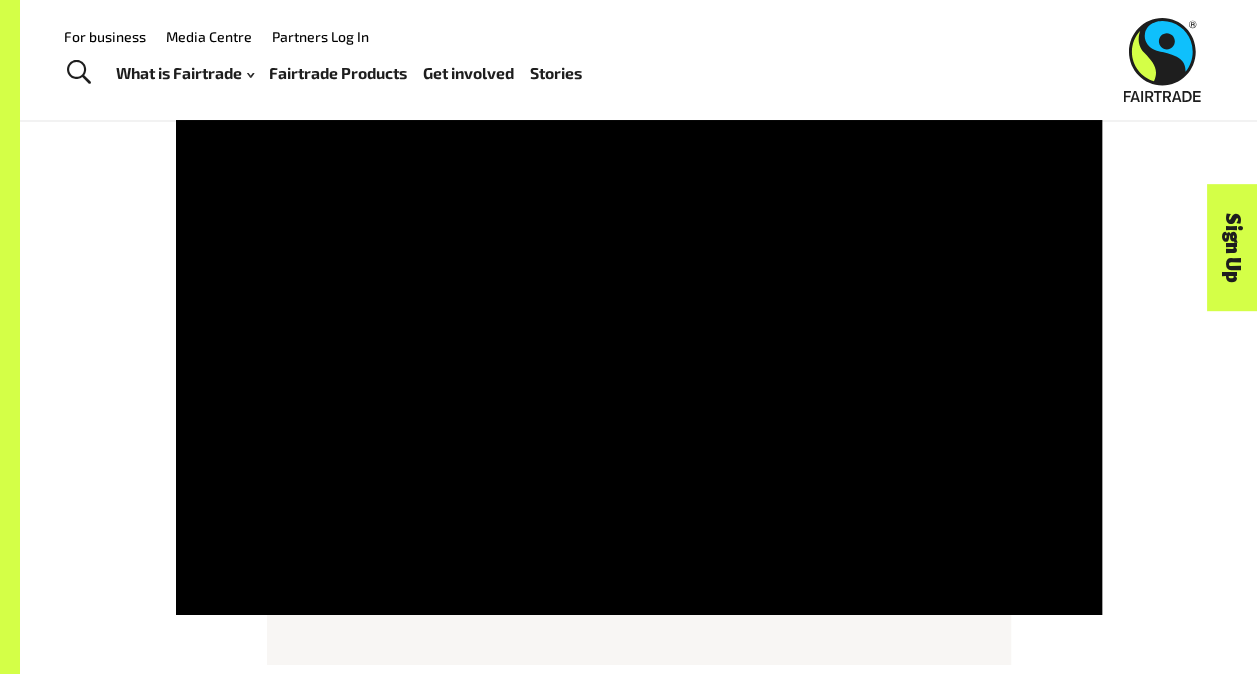 scroll, scrollTop: 3020, scrollLeft: 0, axis: vertical 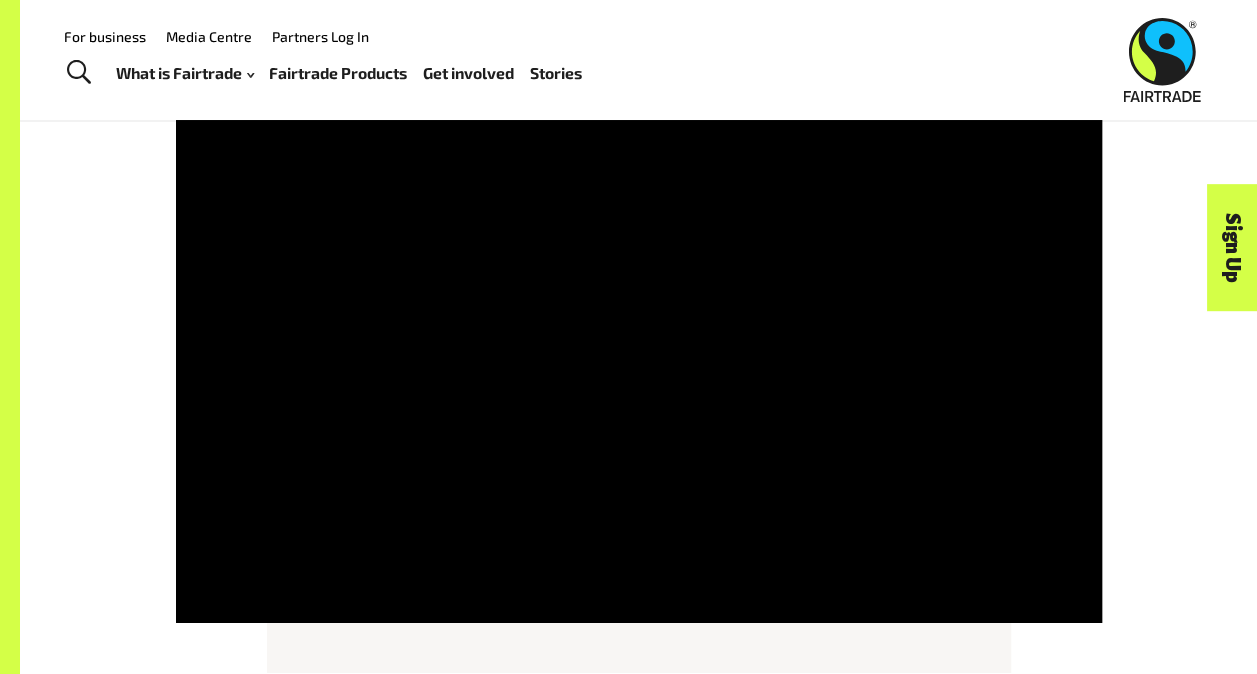 click at bounding box center (639, 360) 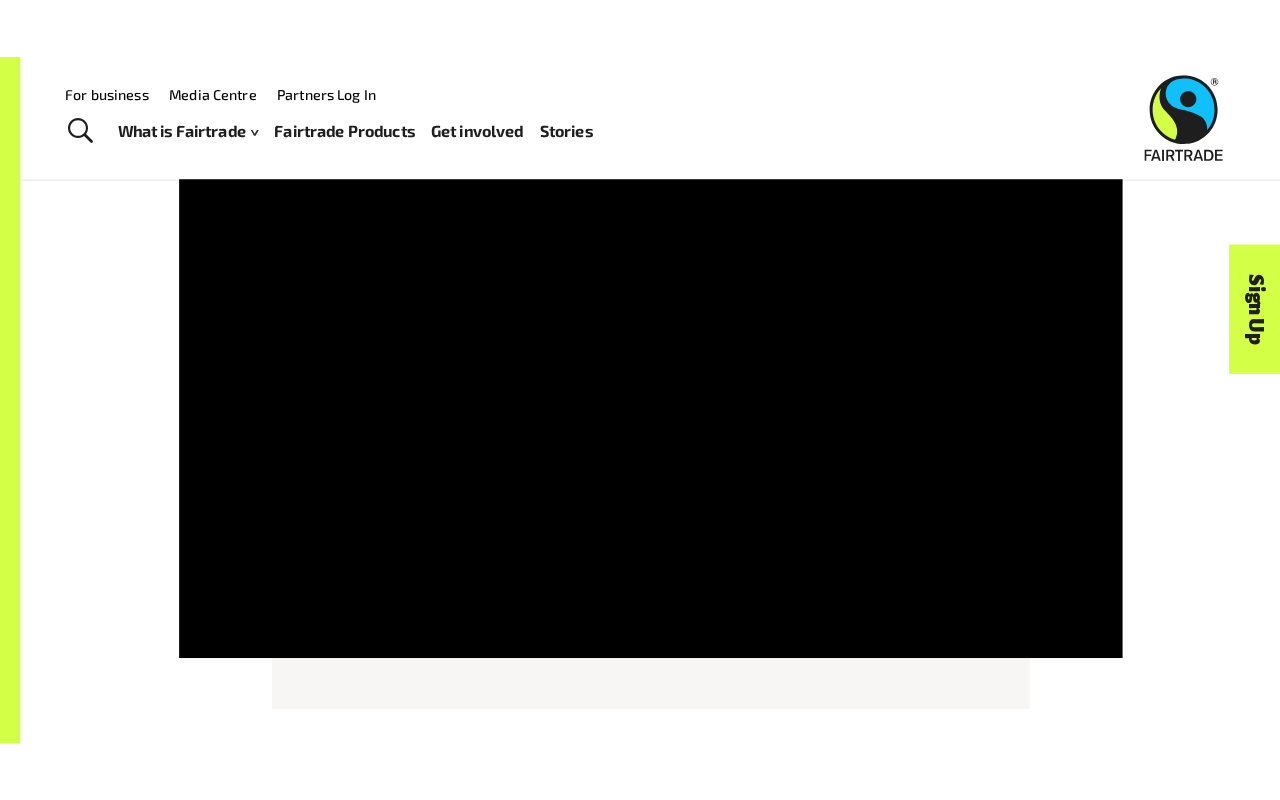 scroll, scrollTop: 3020, scrollLeft: 0, axis: vertical 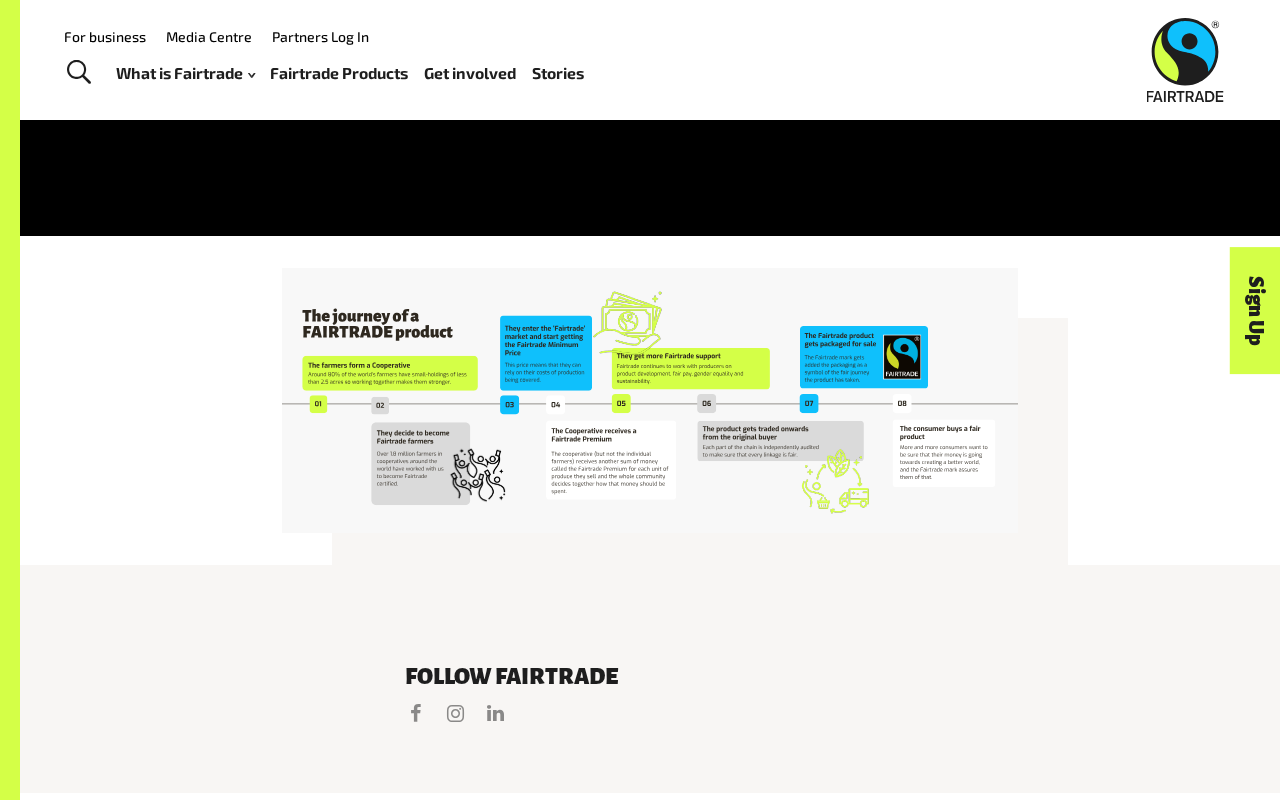 click at bounding box center [650, 315] 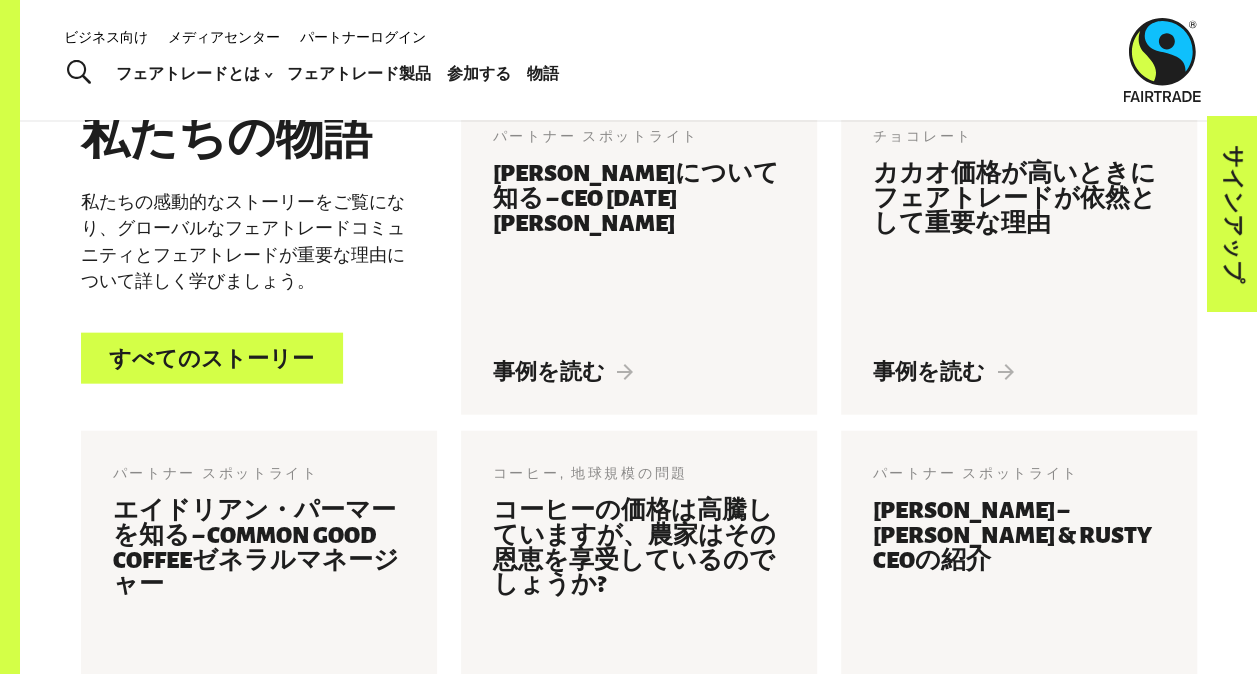 scroll, scrollTop: 2123, scrollLeft: 0, axis: vertical 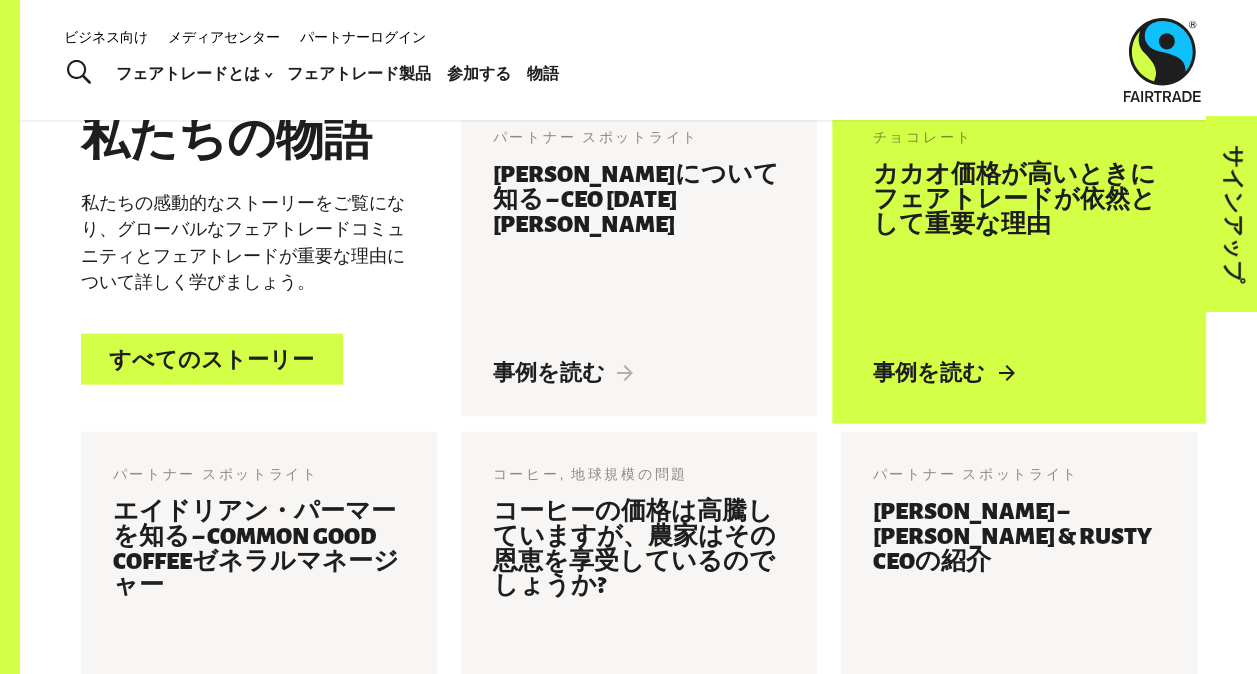 click on "事例を読む" at bounding box center [943, 373] 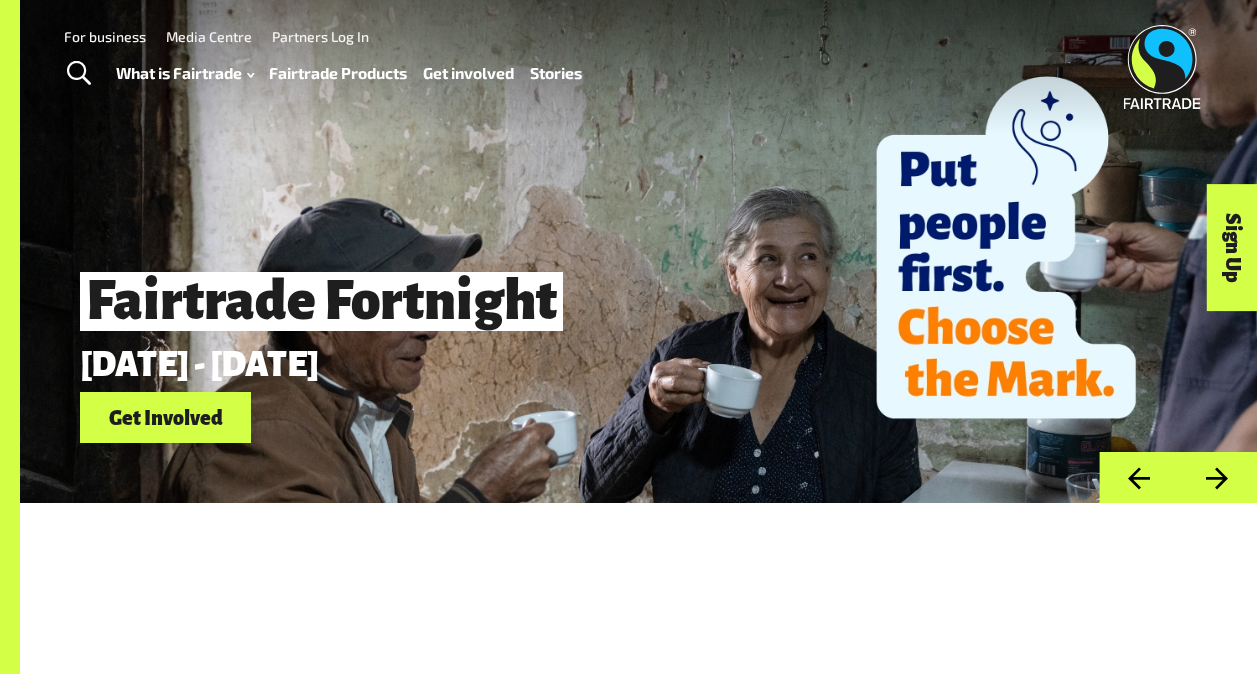 scroll, scrollTop: 0, scrollLeft: 0, axis: both 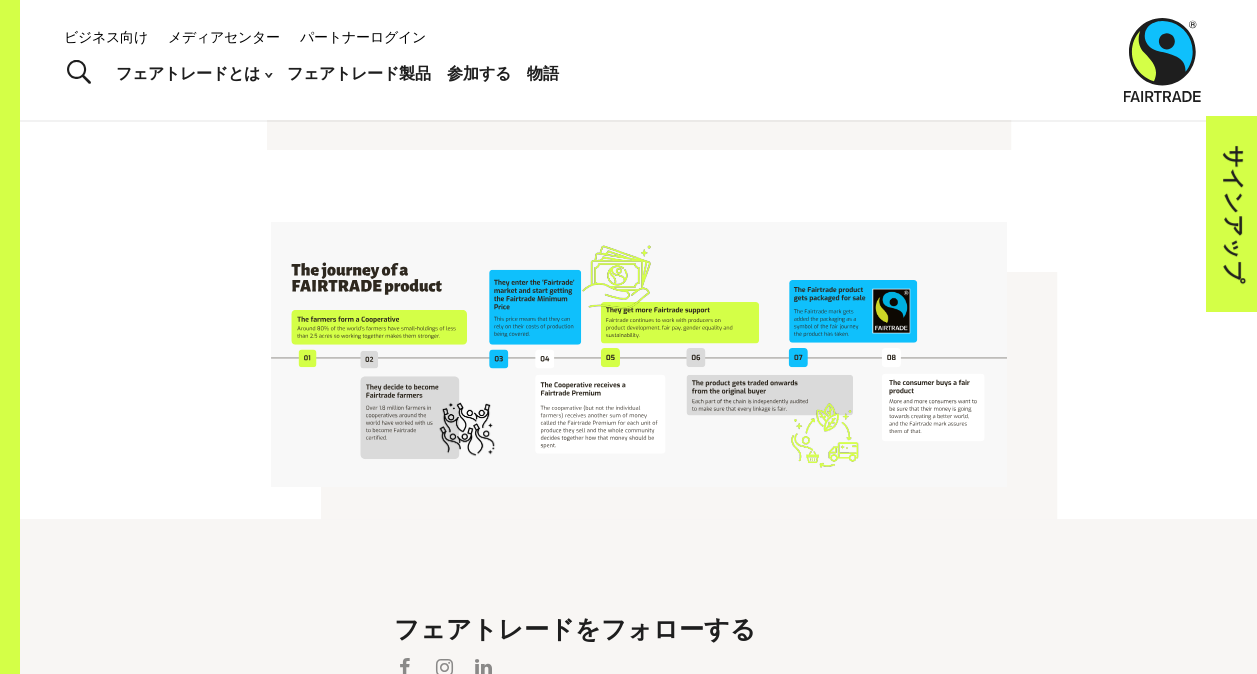 click at bounding box center (639, 354) 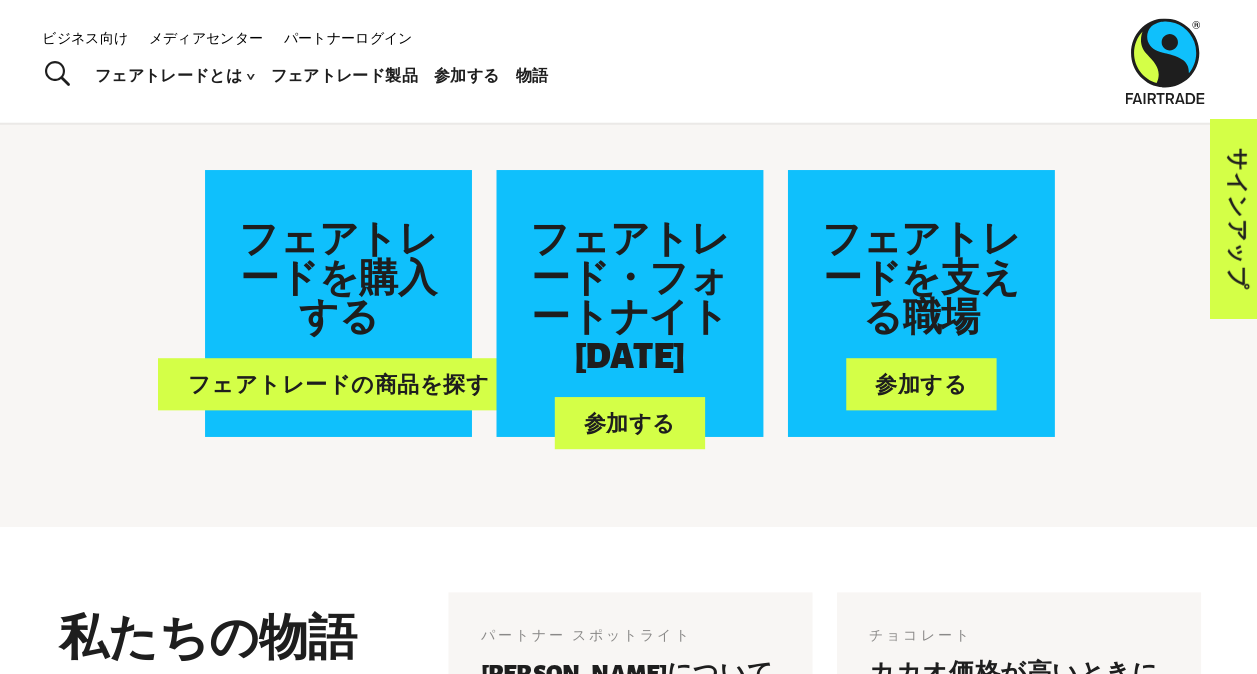 scroll, scrollTop: 1729, scrollLeft: 0, axis: vertical 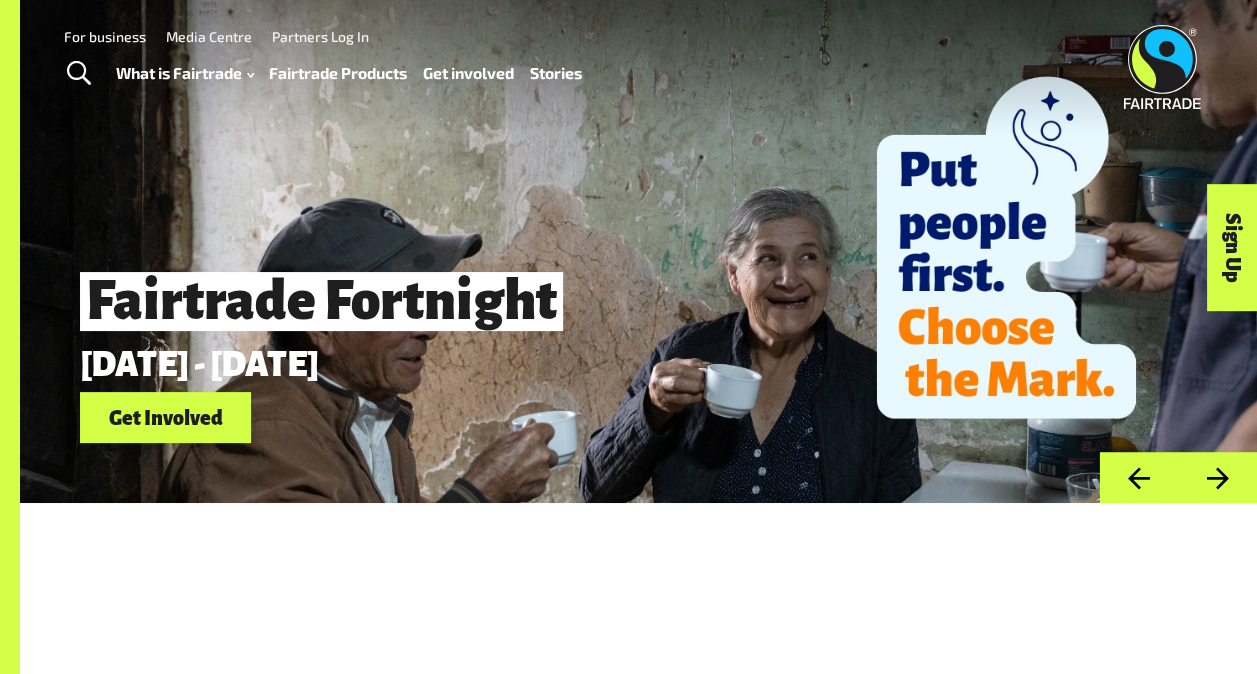 click on "Fairtrade Fortnight
[DATE] - [DATE]
Get Involved" at bounding box center [543, 350] 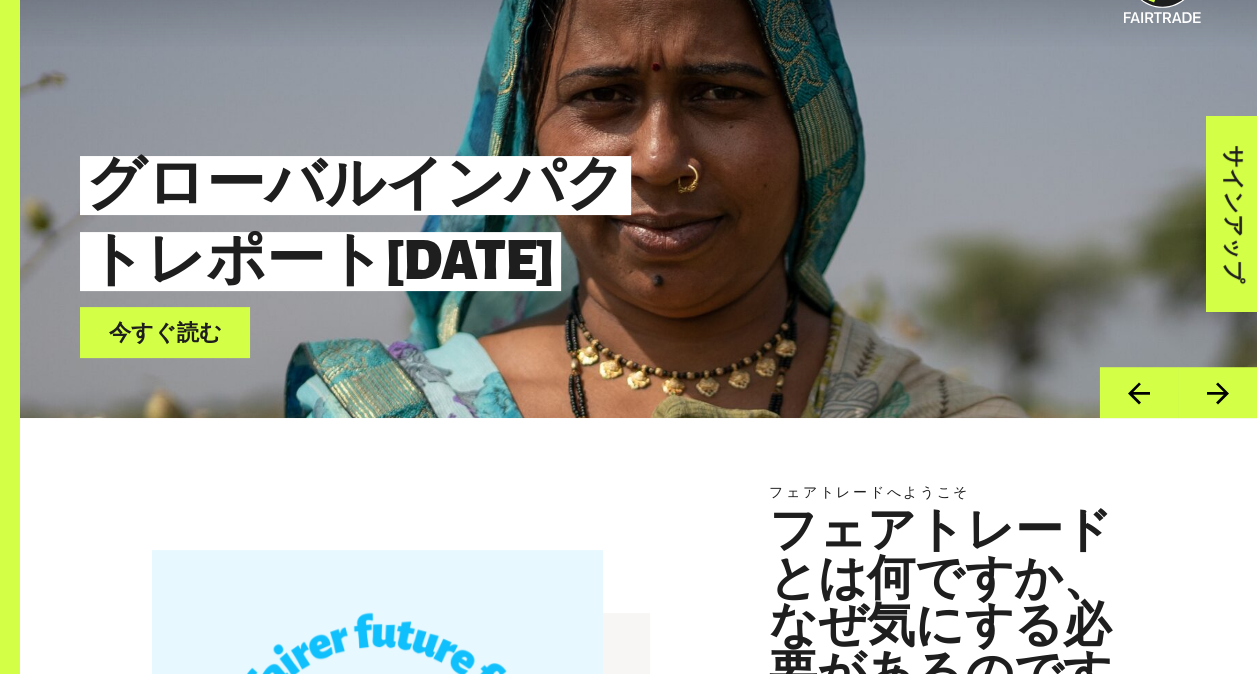 scroll, scrollTop: 86, scrollLeft: 0, axis: vertical 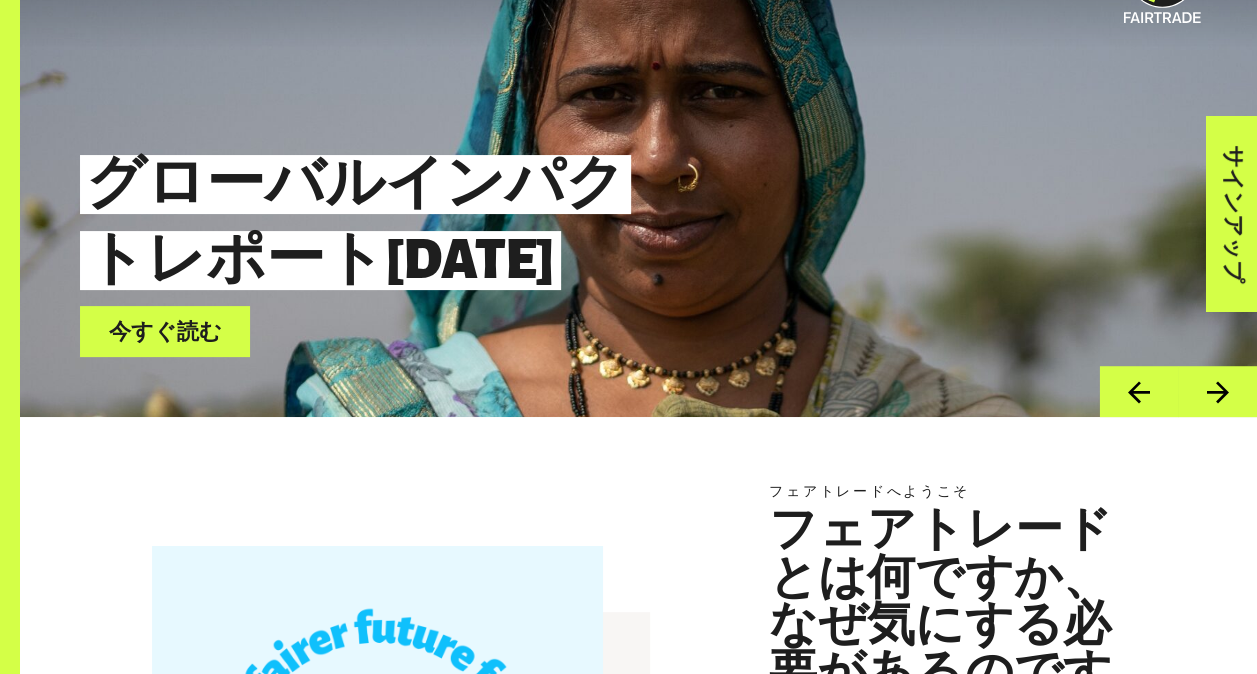 click on "今すぐ読む" at bounding box center [165, 331] 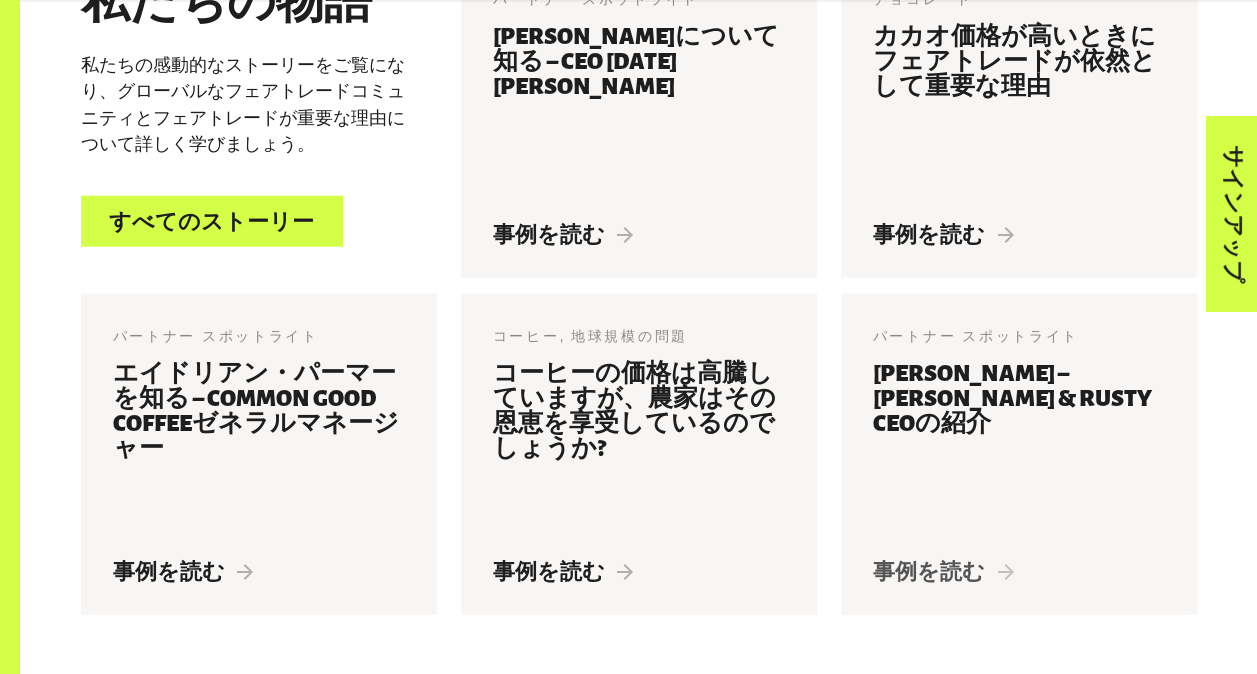 scroll, scrollTop: 2358, scrollLeft: 0, axis: vertical 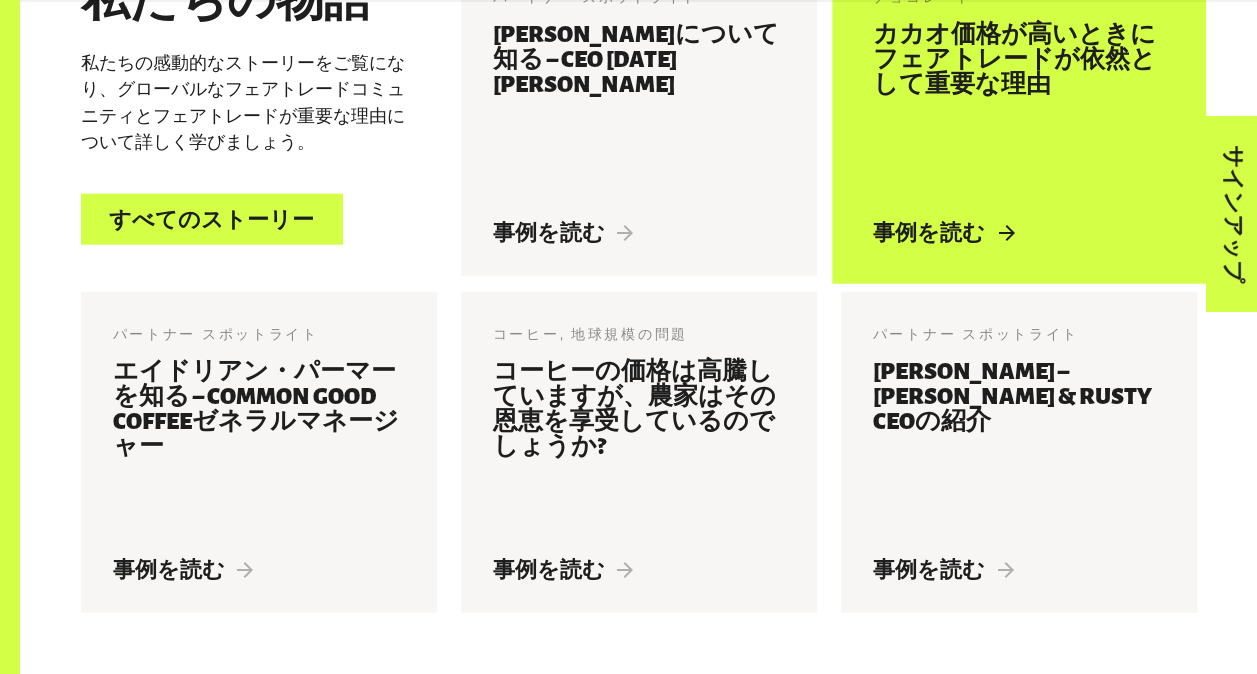 click on "チョコレート
2025年5月22日
カカオ価格が高いときにフェアトレードが依然として重要な理由
事例を読む" at bounding box center [1019, 115] 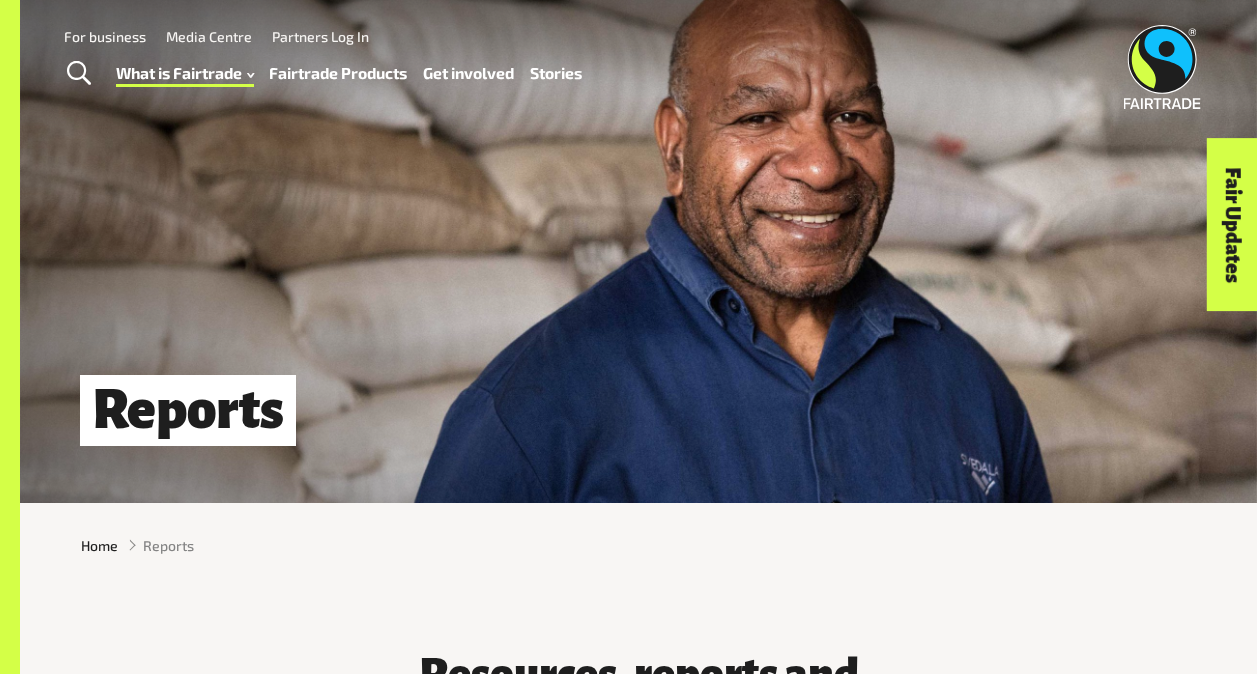 scroll, scrollTop: 0, scrollLeft: 0, axis: both 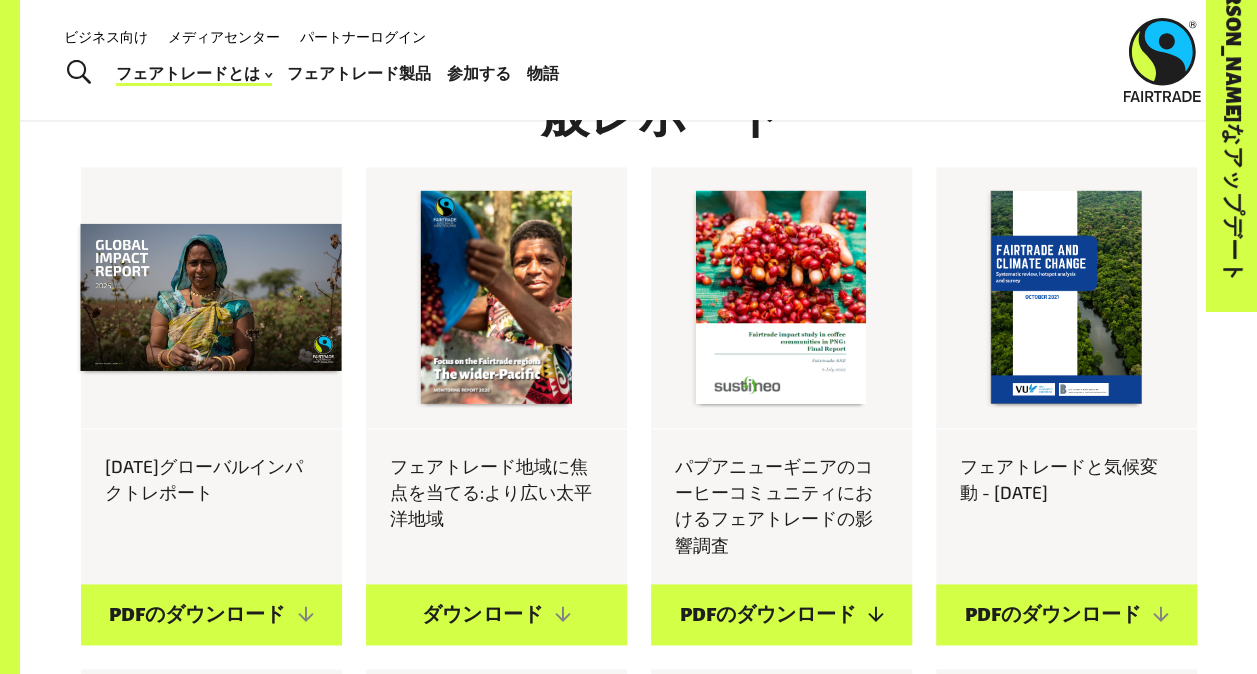 click on "PDFのダウンロード" at bounding box center (781, 614) 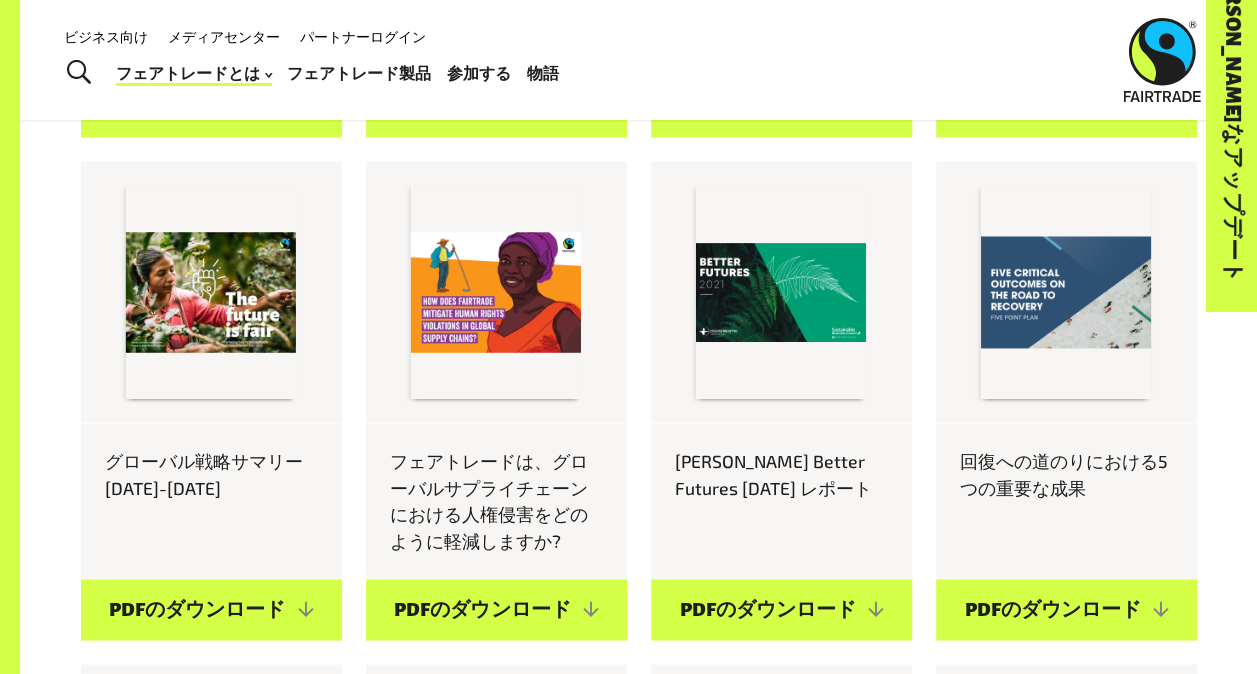 scroll, scrollTop: 1447, scrollLeft: 0, axis: vertical 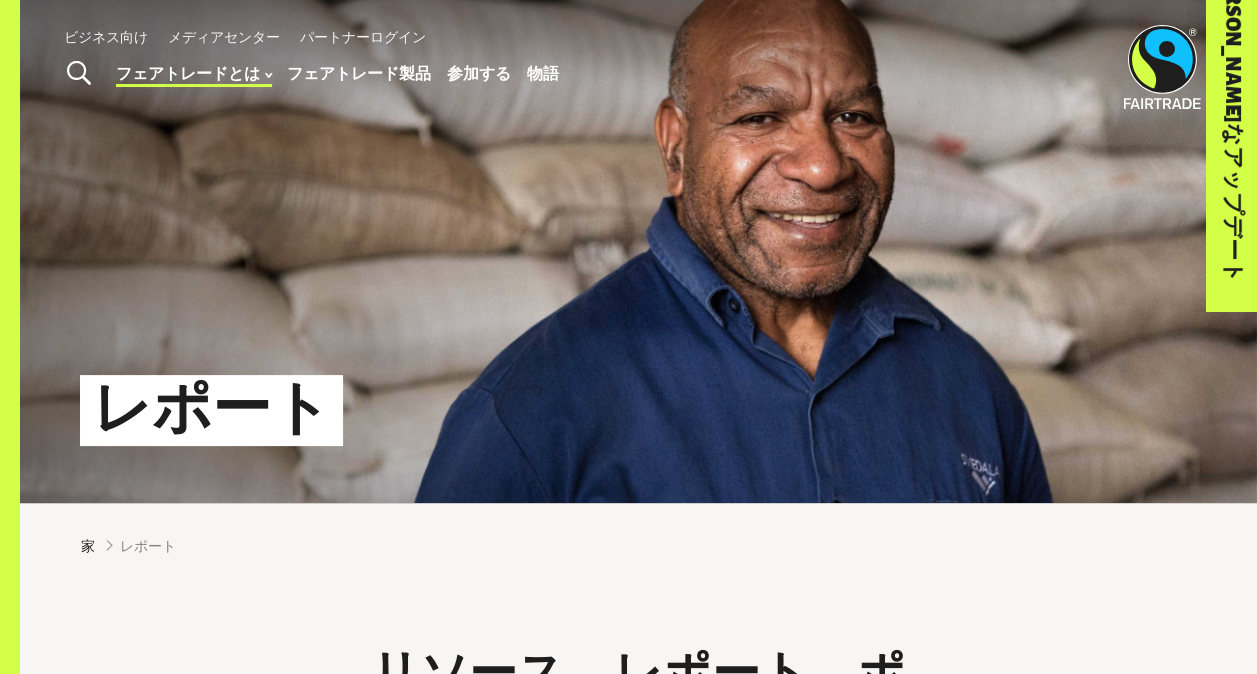 click on "フェアトレード製品" at bounding box center (359, 73) 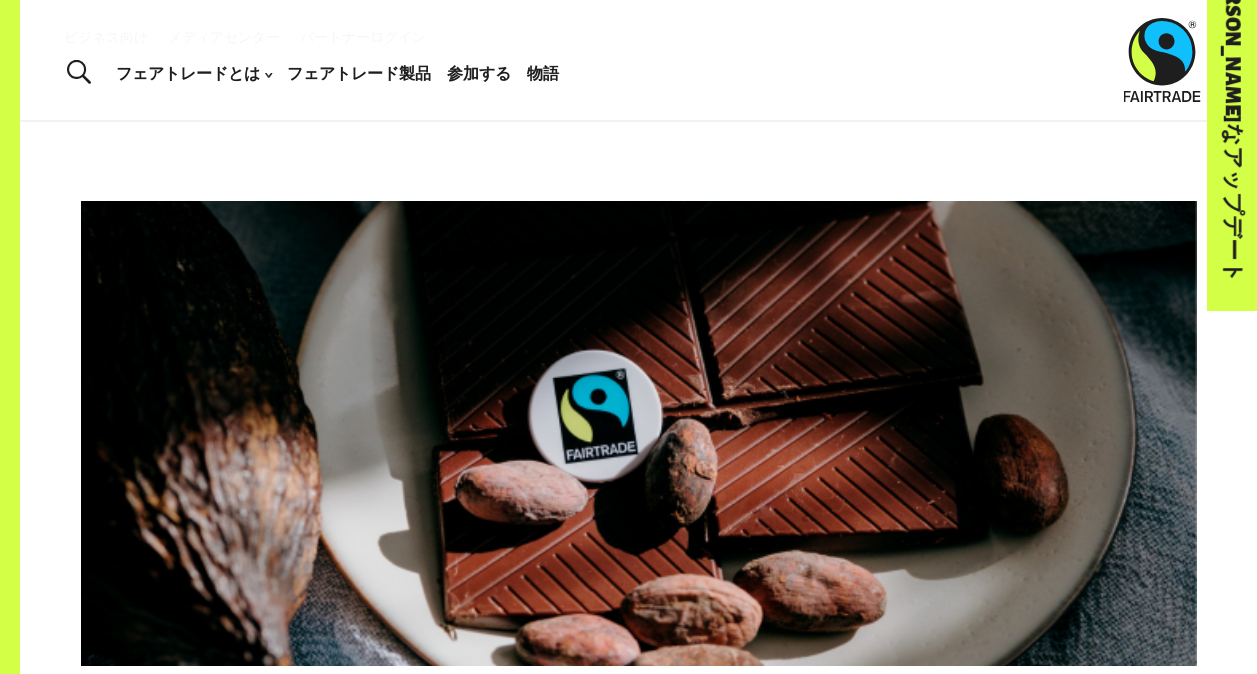 scroll, scrollTop: 0, scrollLeft: 0, axis: both 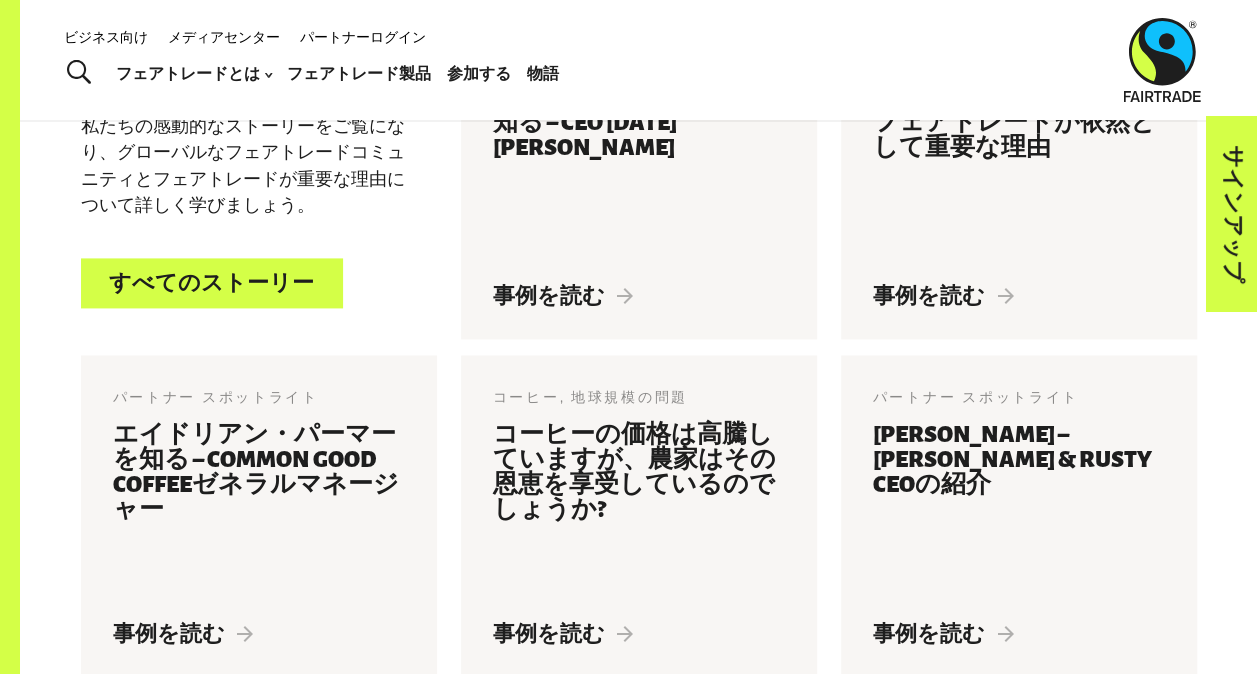 click on "すべてのストーリー" at bounding box center [212, 283] 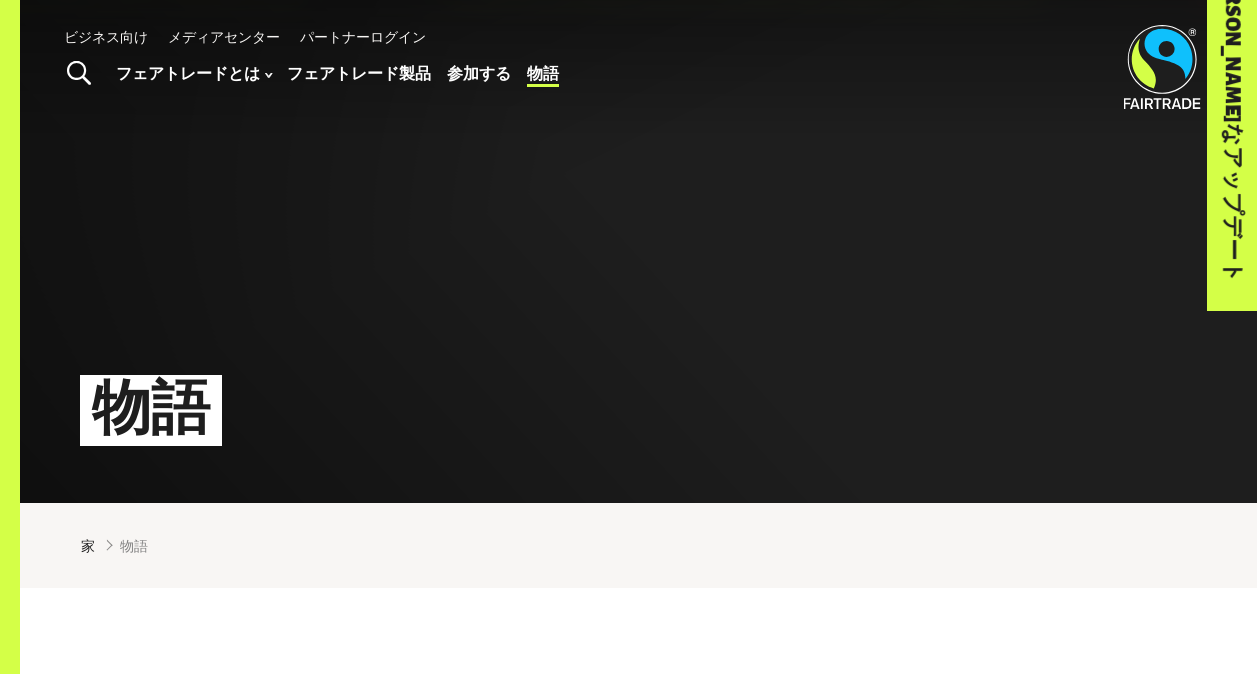 scroll, scrollTop: 0, scrollLeft: 0, axis: both 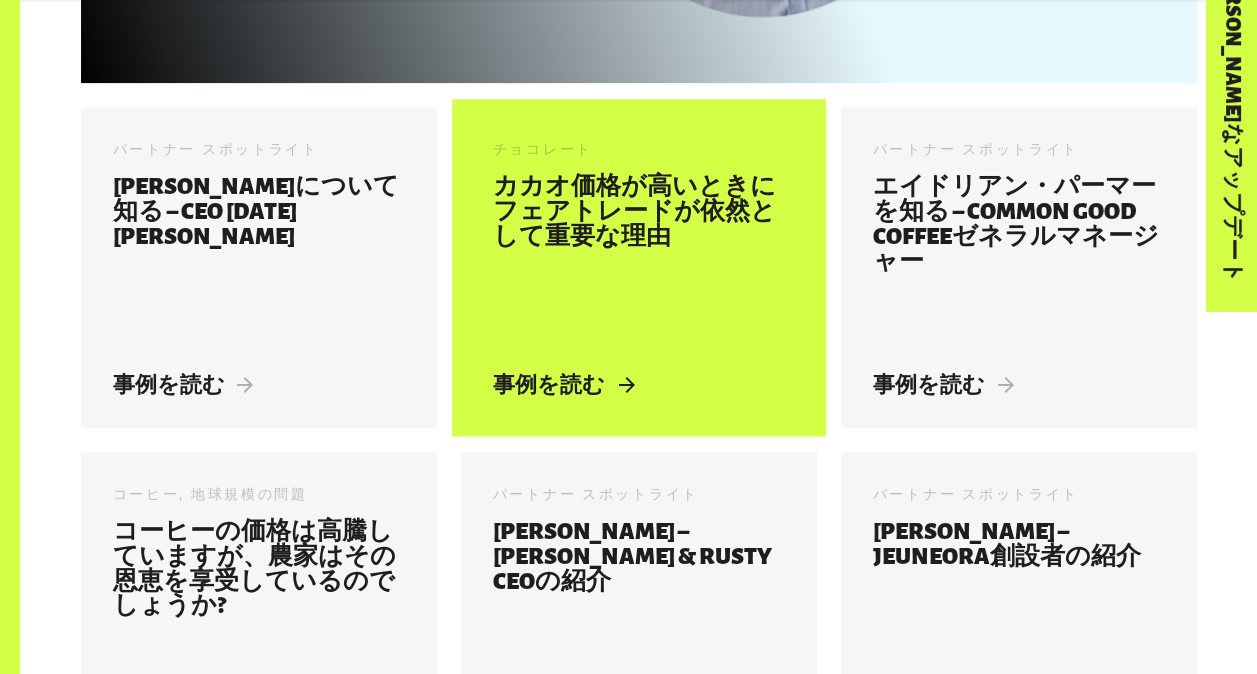 click on "事例を読む" at bounding box center (563, 385) 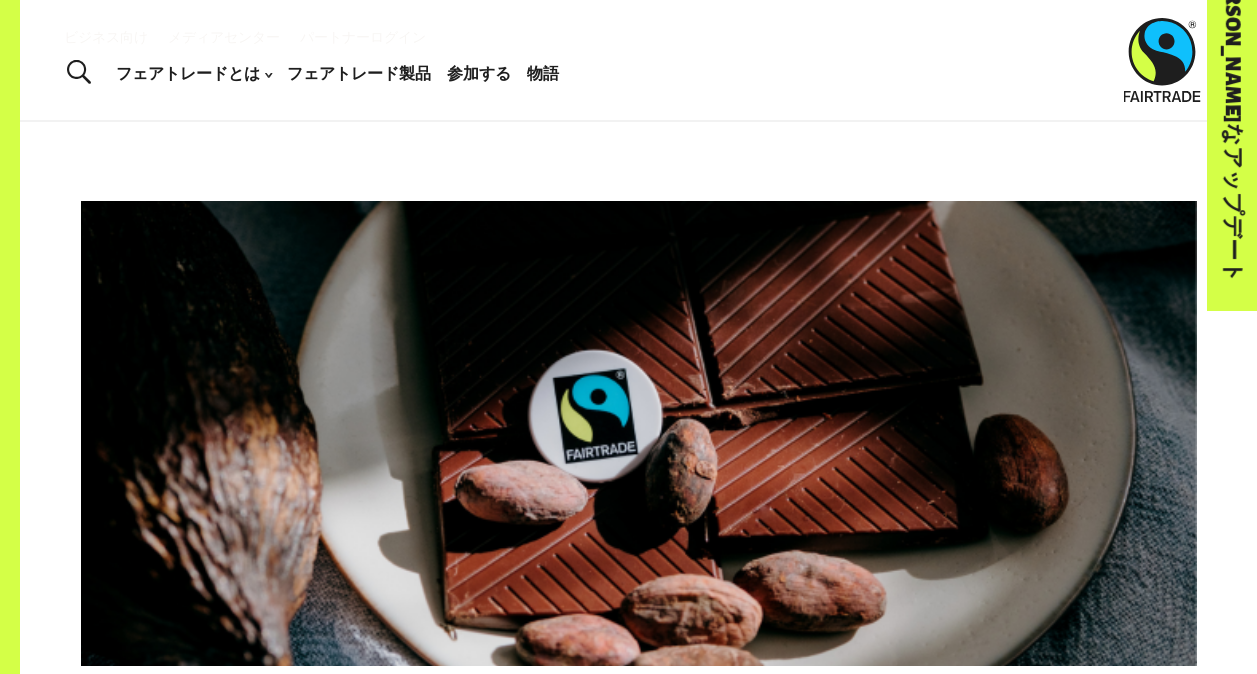 scroll, scrollTop: 0, scrollLeft: 0, axis: both 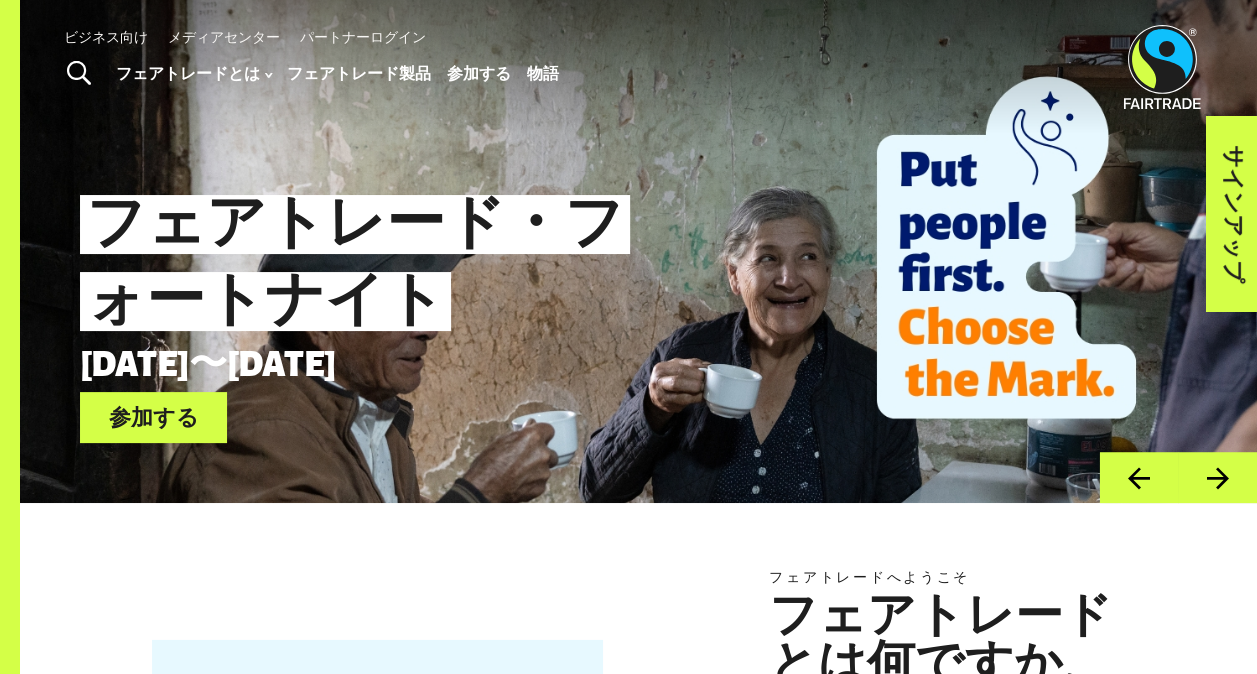 click at bounding box center [1162, 67] 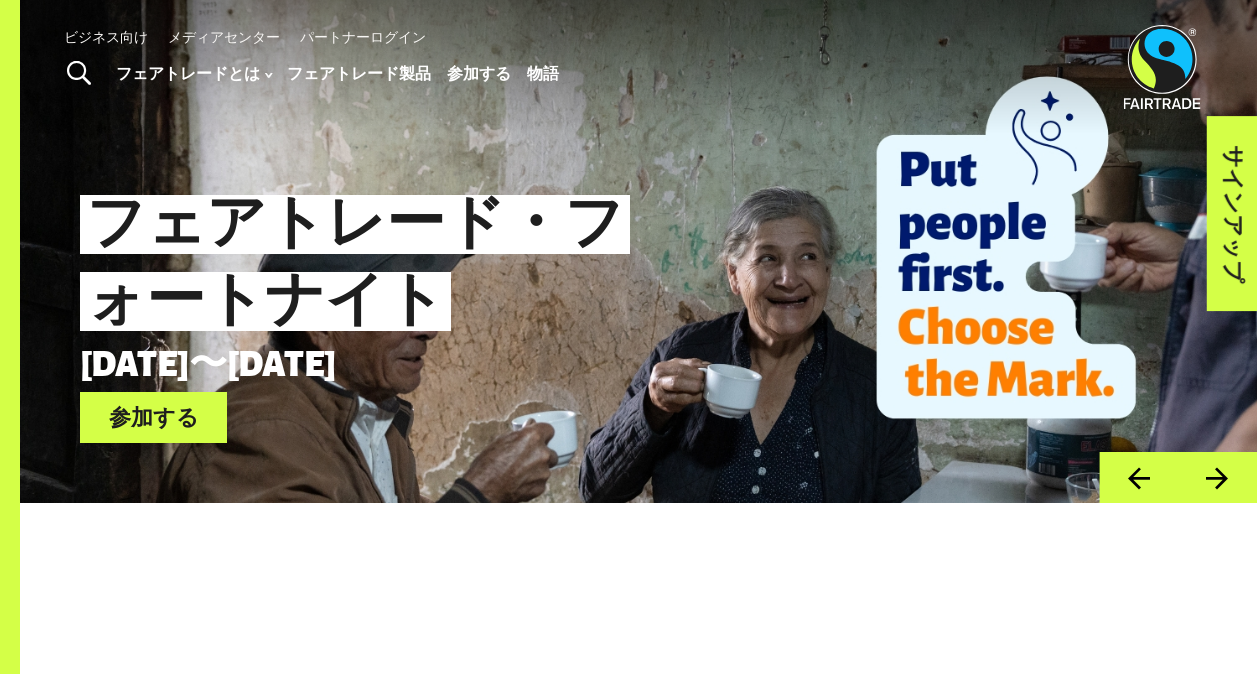 scroll, scrollTop: 0, scrollLeft: 0, axis: both 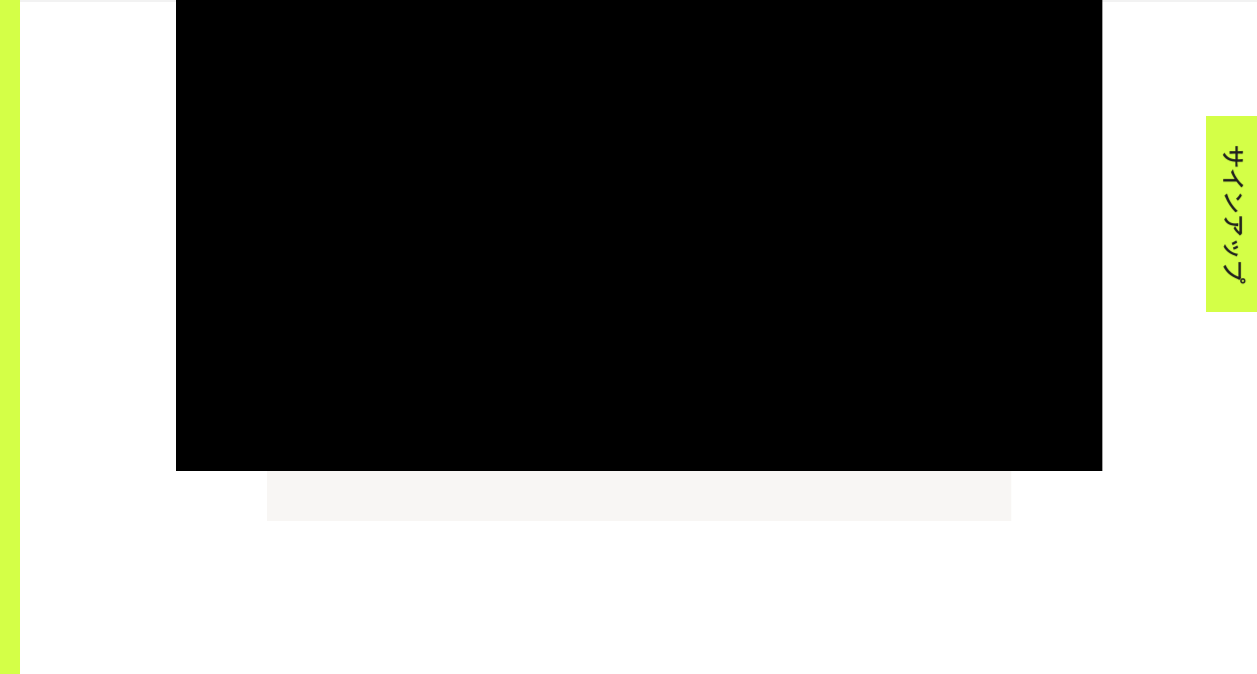 click at bounding box center (639, 209) 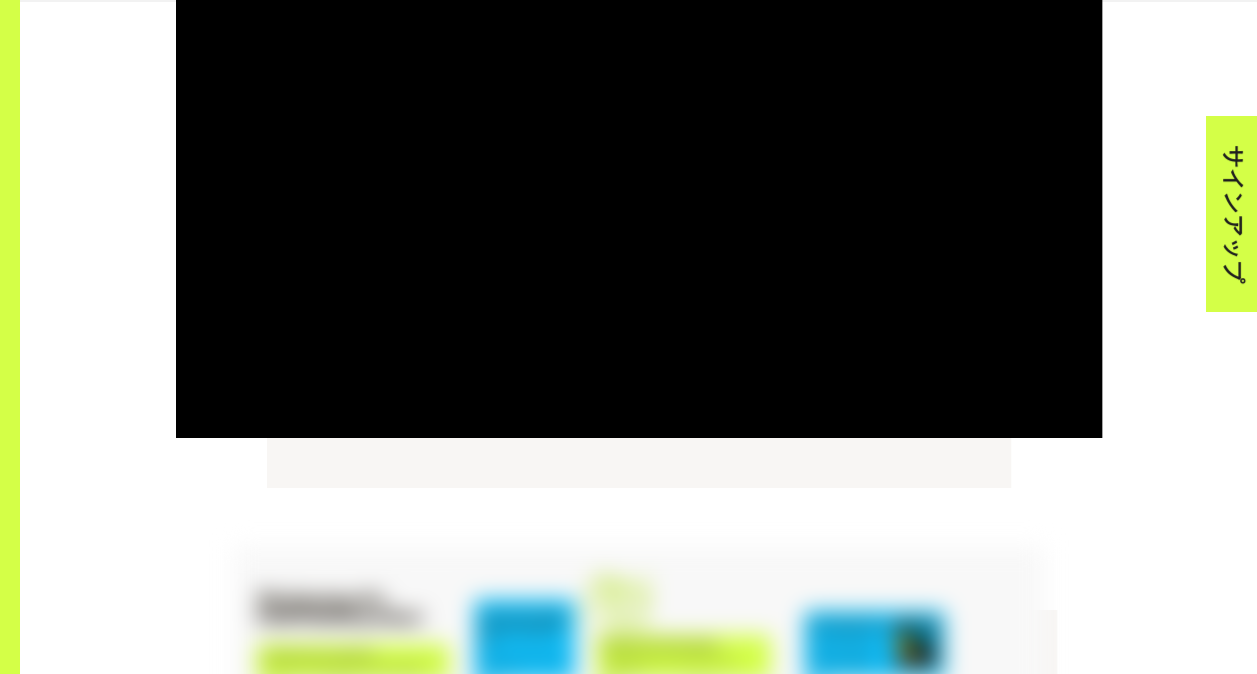 scroll, scrollTop: 3266, scrollLeft: 0, axis: vertical 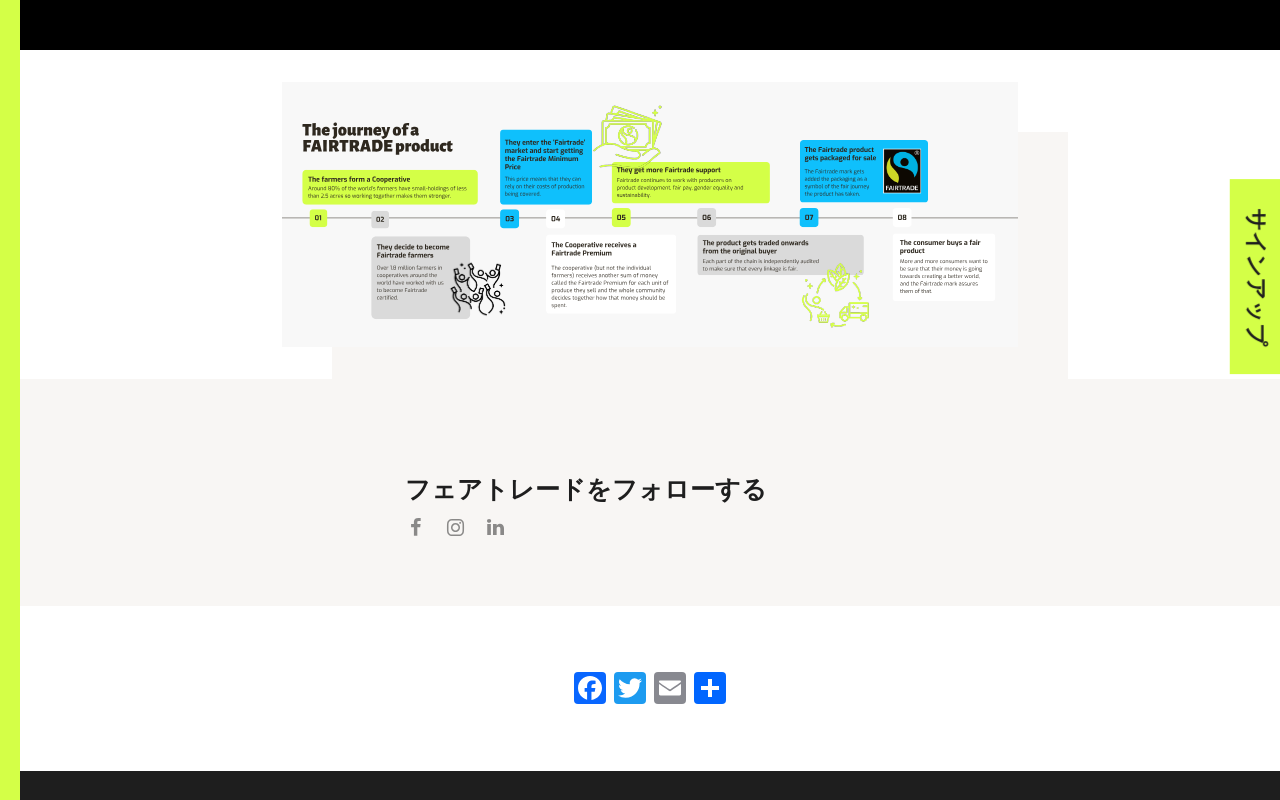 click at bounding box center (650, 128) 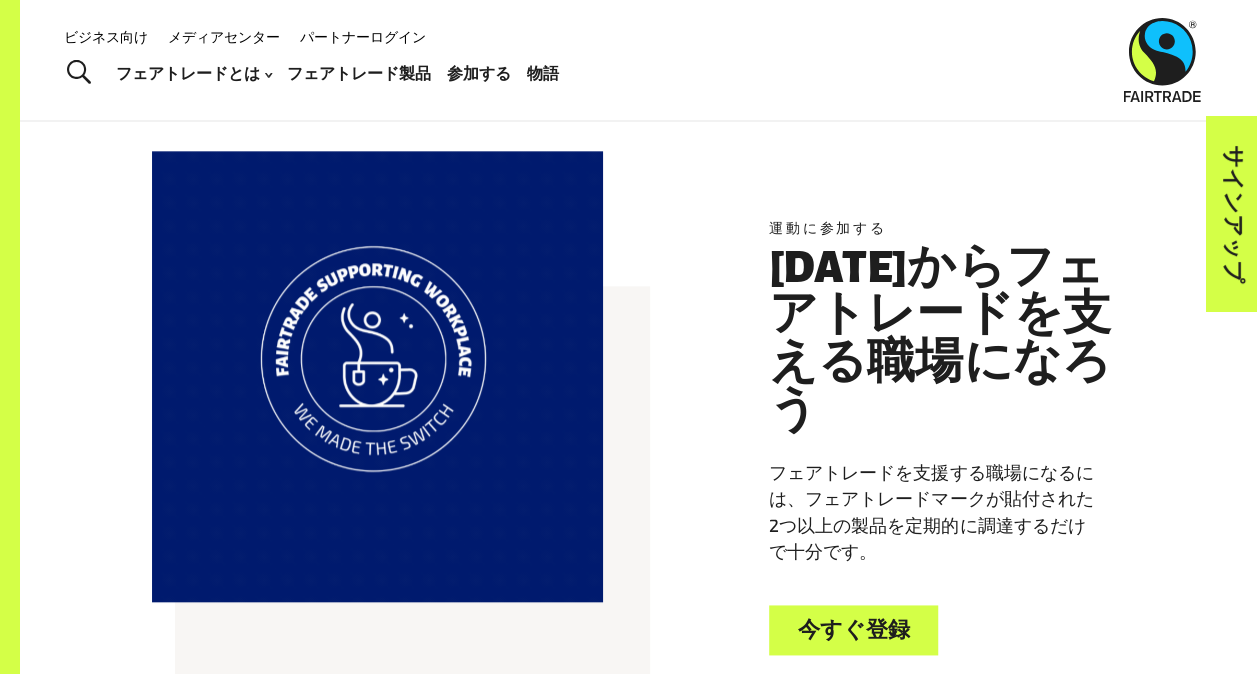 scroll, scrollTop: 1020, scrollLeft: 0, axis: vertical 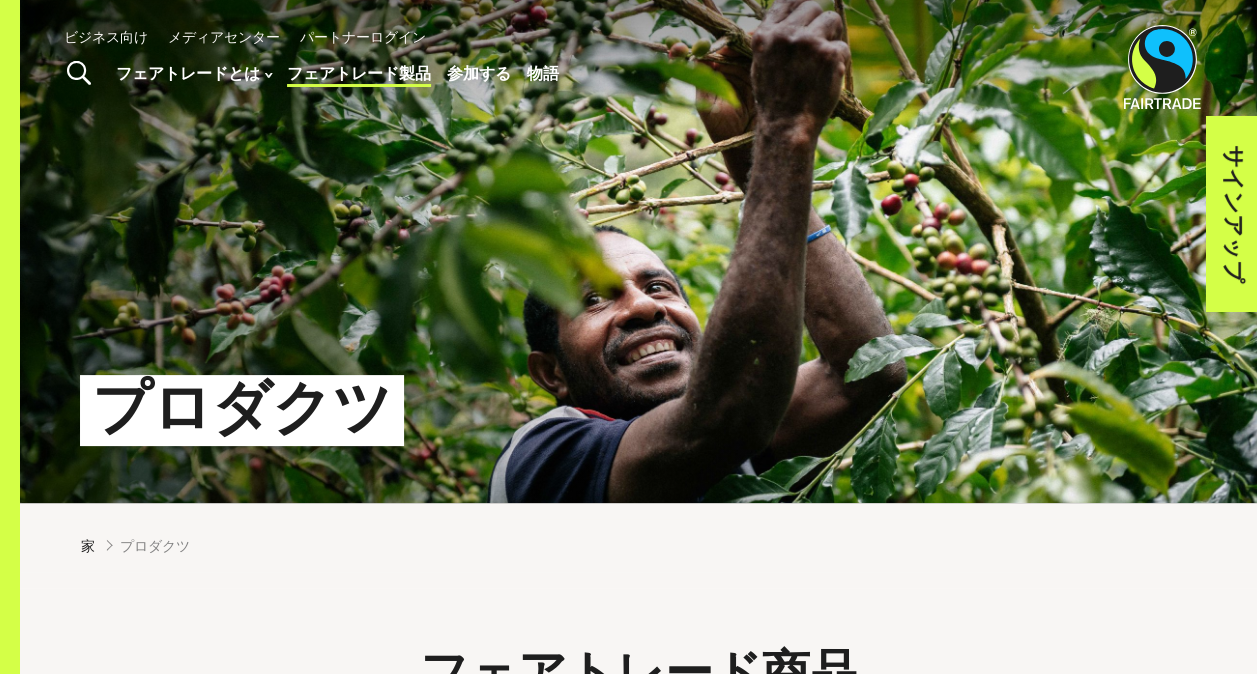 click on "物語" at bounding box center (543, 73) 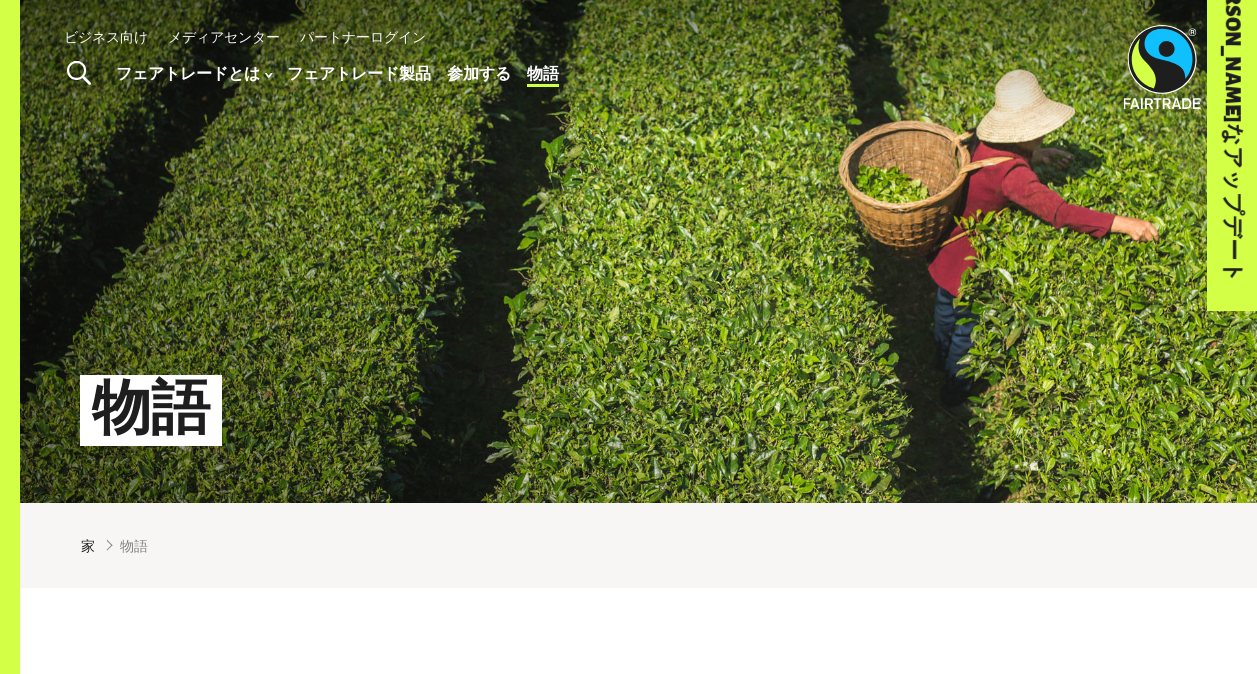 scroll, scrollTop: 0, scrollLeft: 0, axis: both 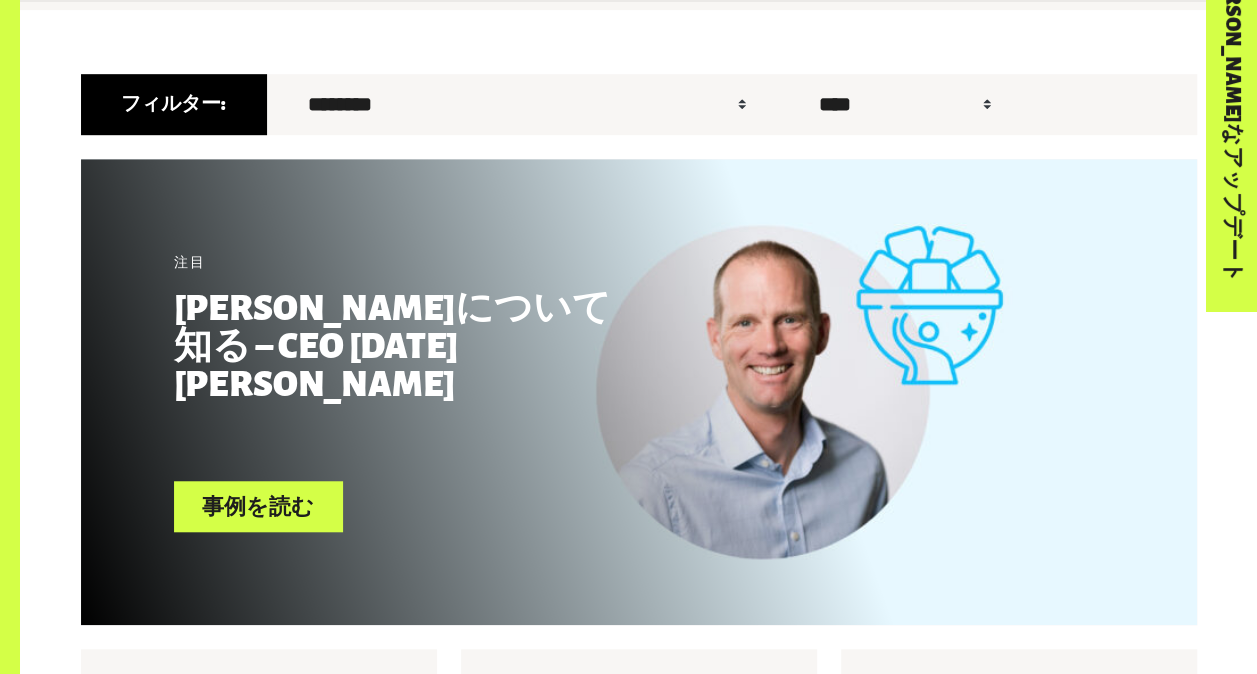 click on "注目
[PERSON_NAME]について知る – CEO [DATE][PERSON_NAME]
事例を読む" at bounding box center [639, 392] 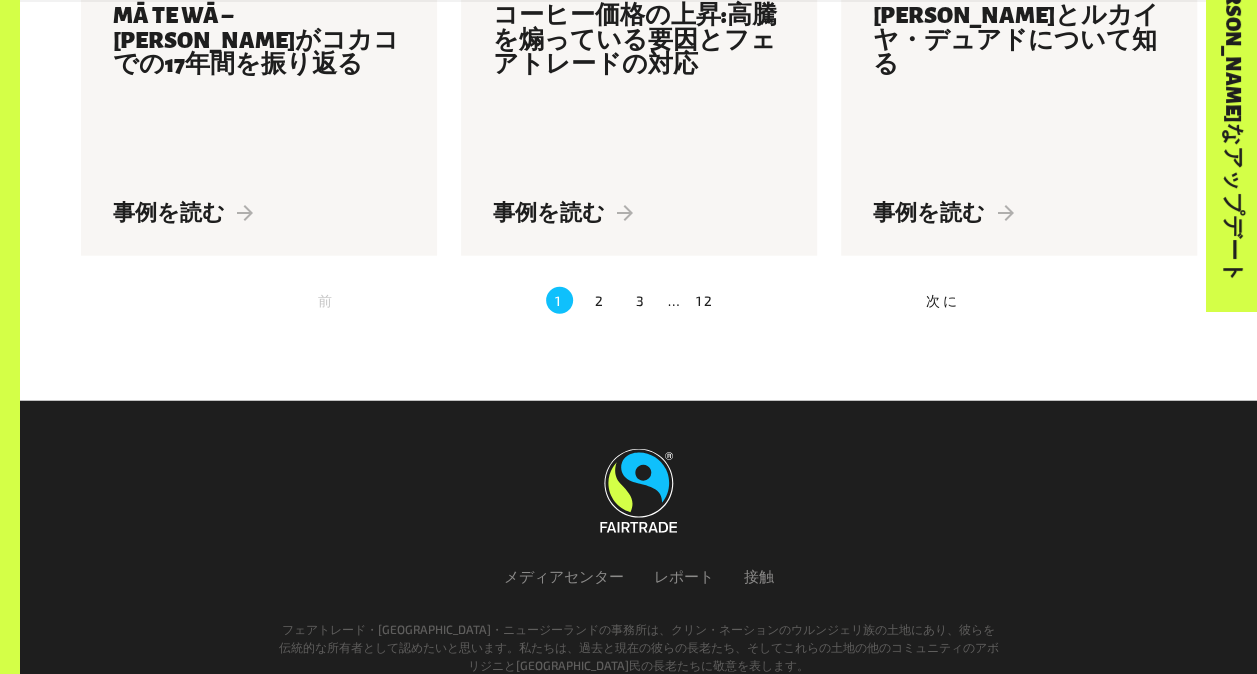 scroll, scrollTop: 2336, scrollLeft: 0, axis: vertical 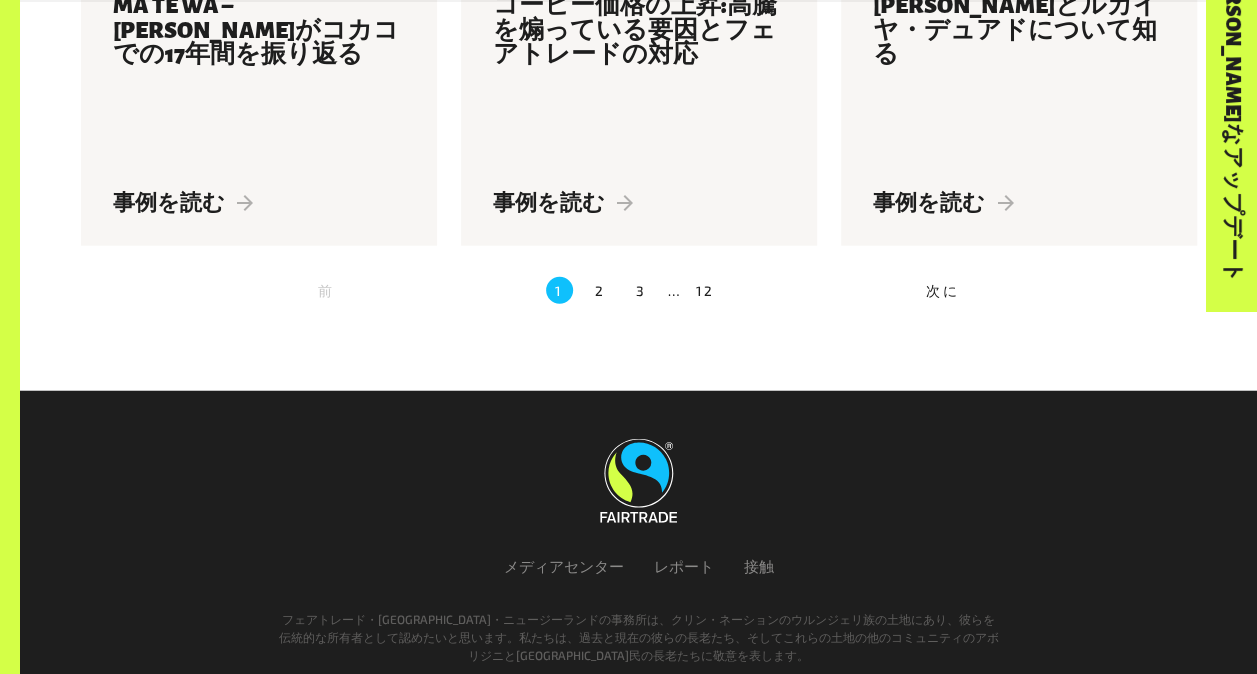 click on "2" at bounding box center [600, 290] 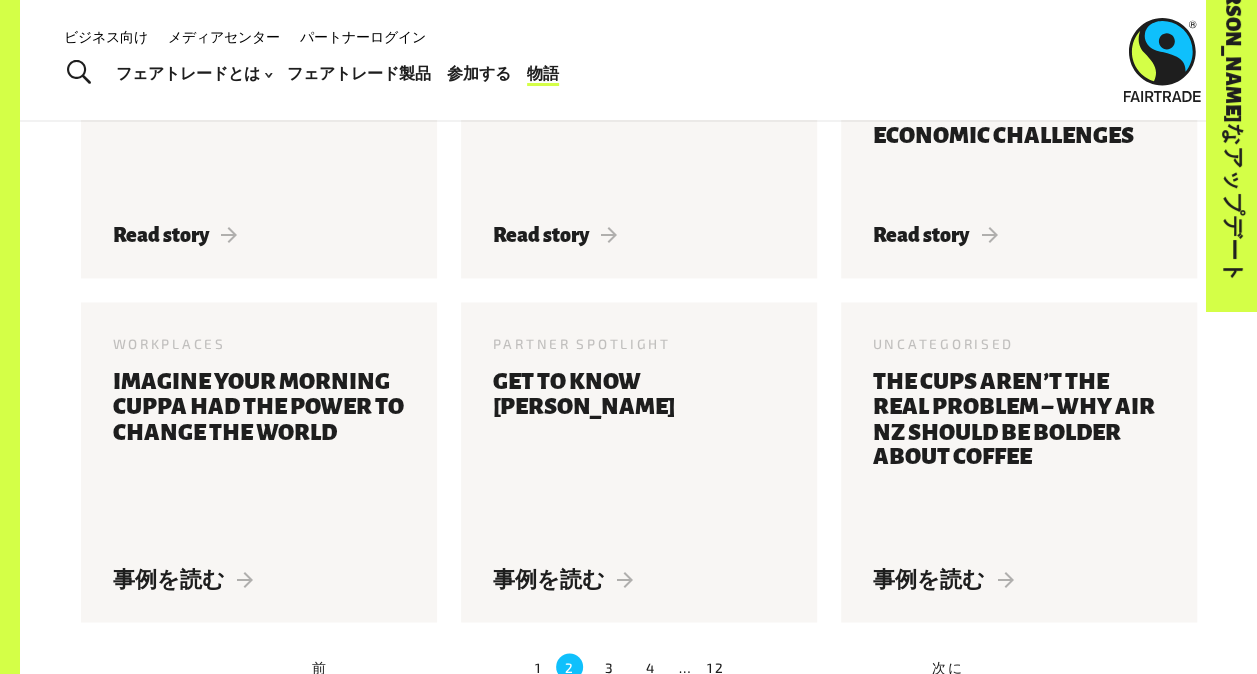 click on "Other, Workplaces
[DATE]
Three ideas to make the most of your Fairtrade partnership
Read story
Partner Spotlight
[DATE]
Get to know [PERSON_NAME]
Read story
Other
[DATE]
[DATE]: Reflecting on a Journey to the Land of the Unexpected
Read story
Other
[DATE]
From PNG coffee farm to central [GEOGRAPHIC_DATA]
Read story" at bounding box center (639, -15) 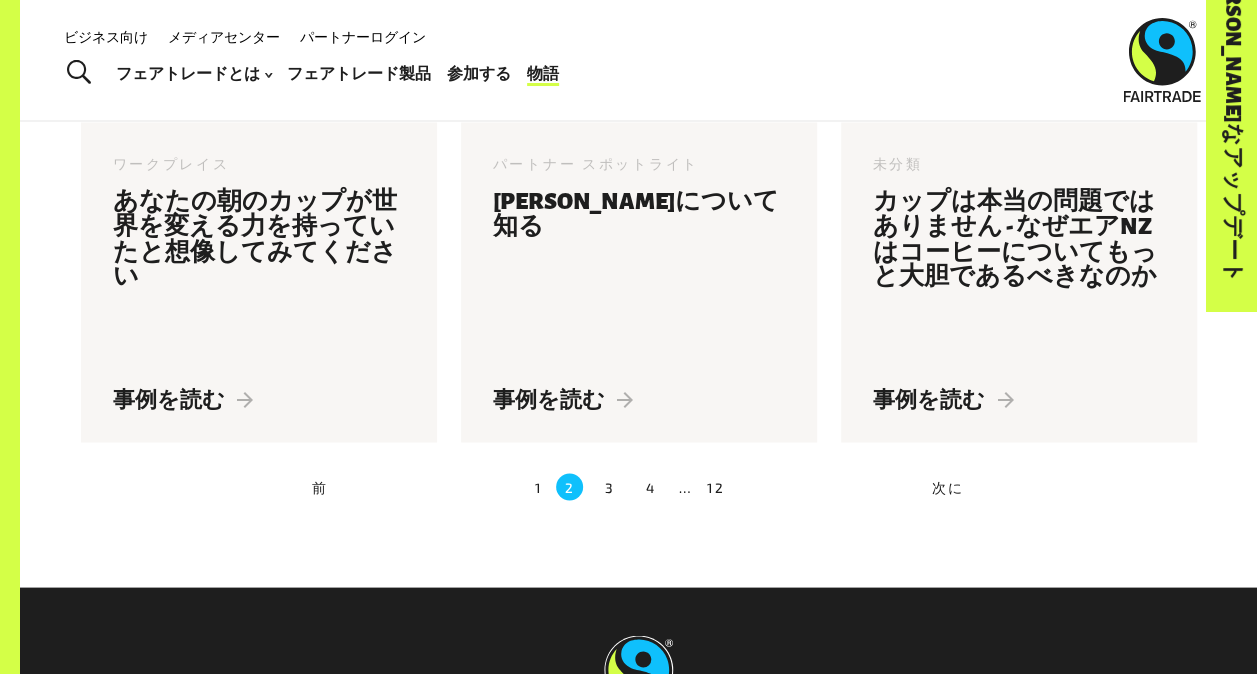 scroll, scrollTop: 1650, scrollLeft: 0, axis: vertical 